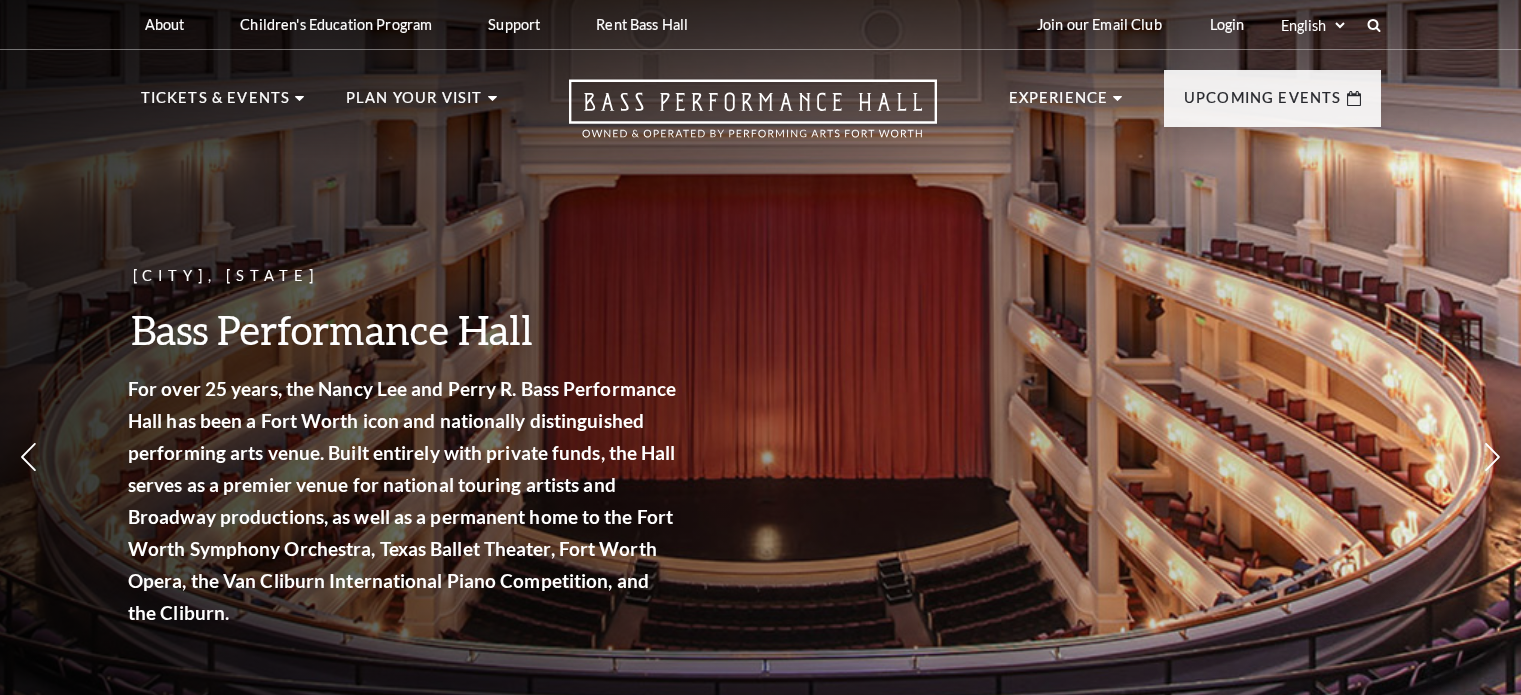 scroll, scrollTop: 0, scrollLeft: 0, axis: both 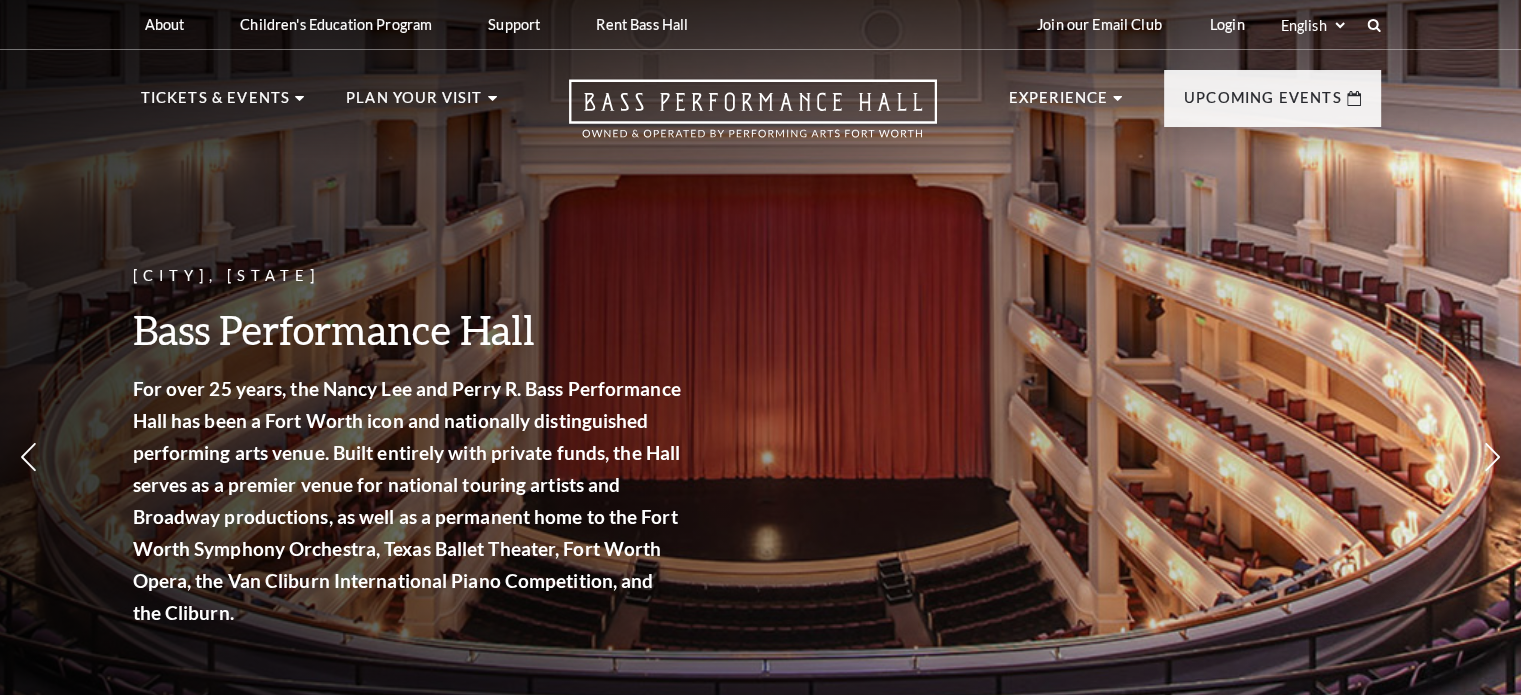 click on "Bass Performance Hall" at bounding box center (408, 329) 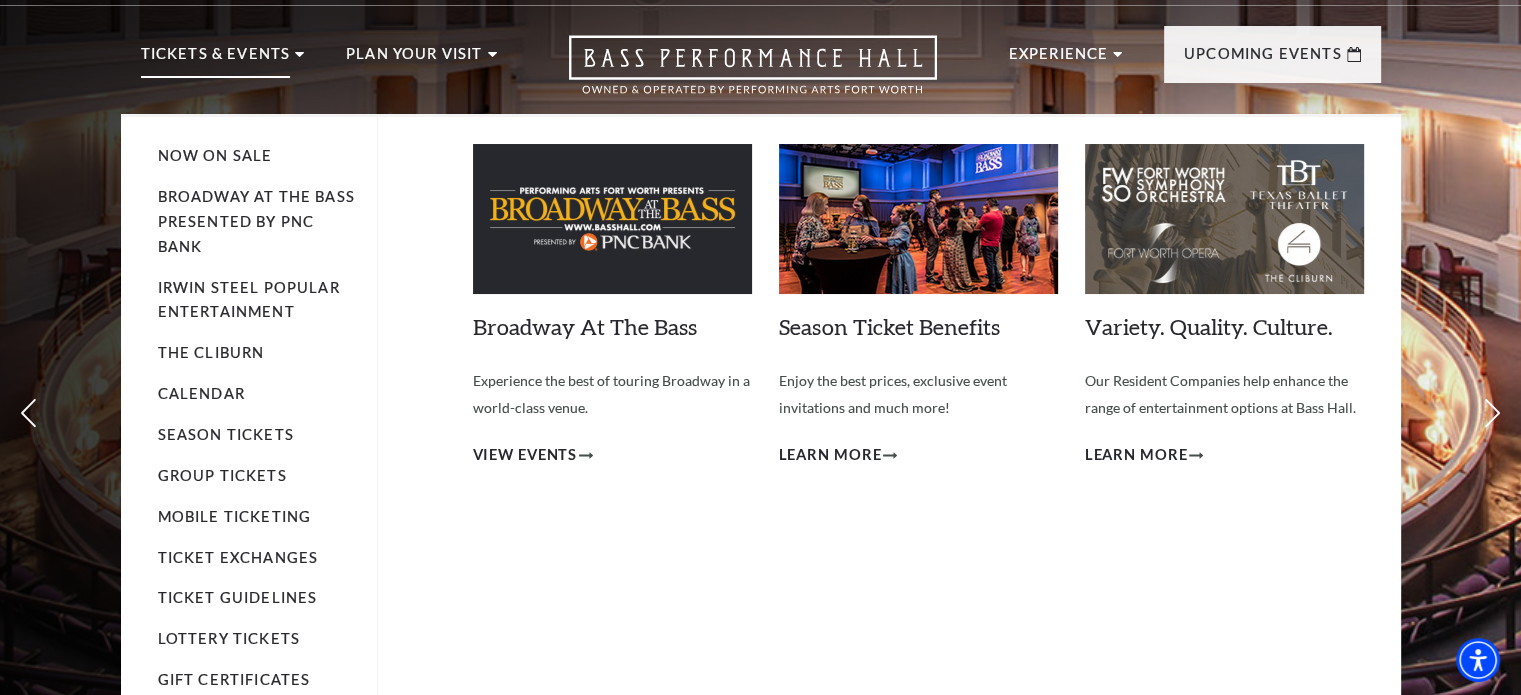 scroll, scrollTop: 39, scrollLeft: 0, axis: vertical 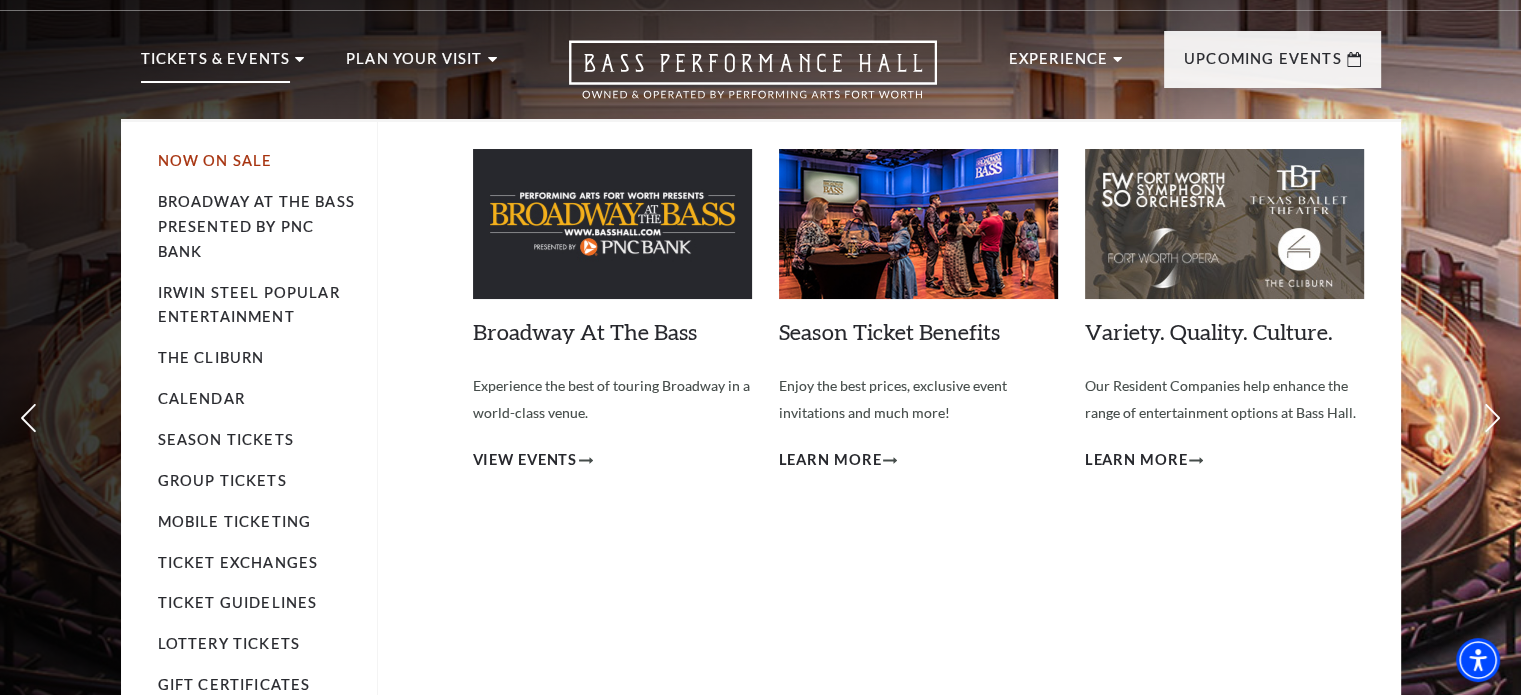 click on "Now On Sale" at bounding box center [215, 160] 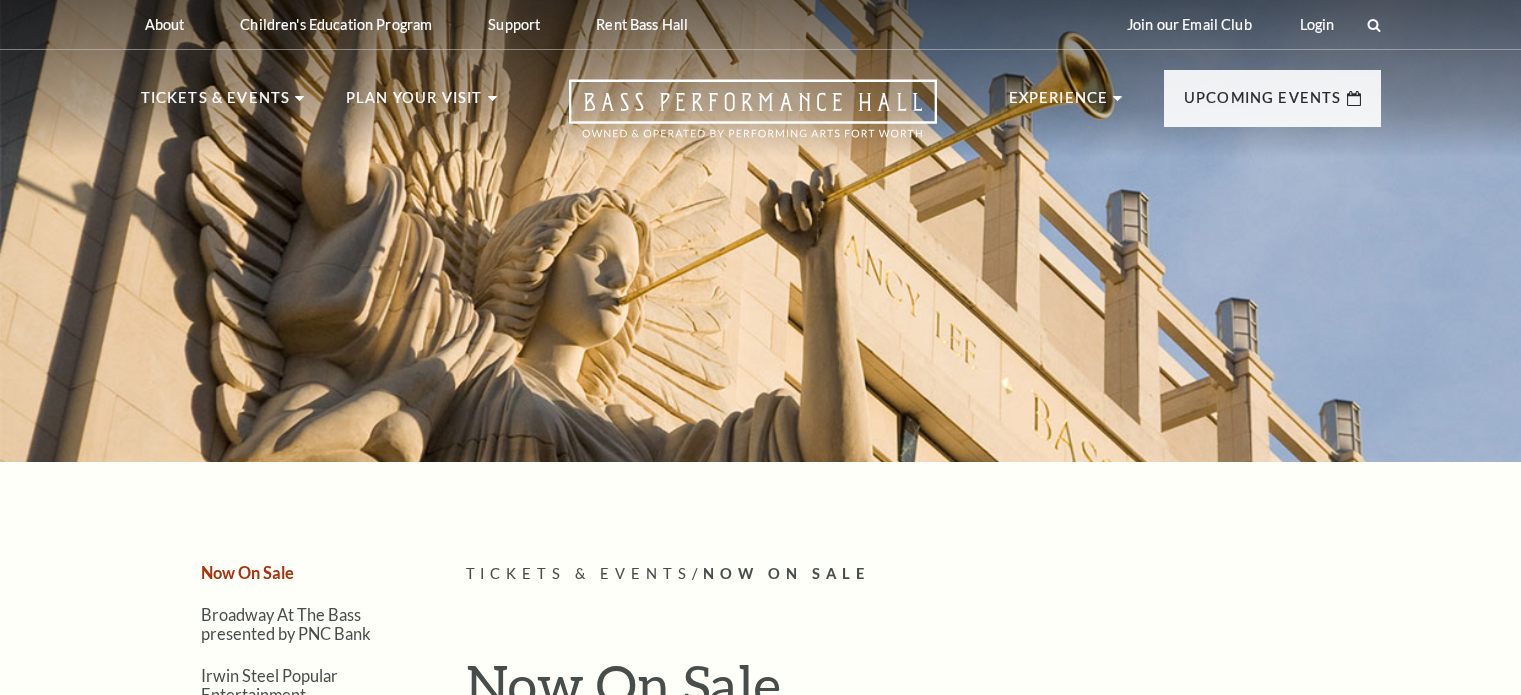 scroll, scrollTop: 0, scrollLeft: 0, axis: both 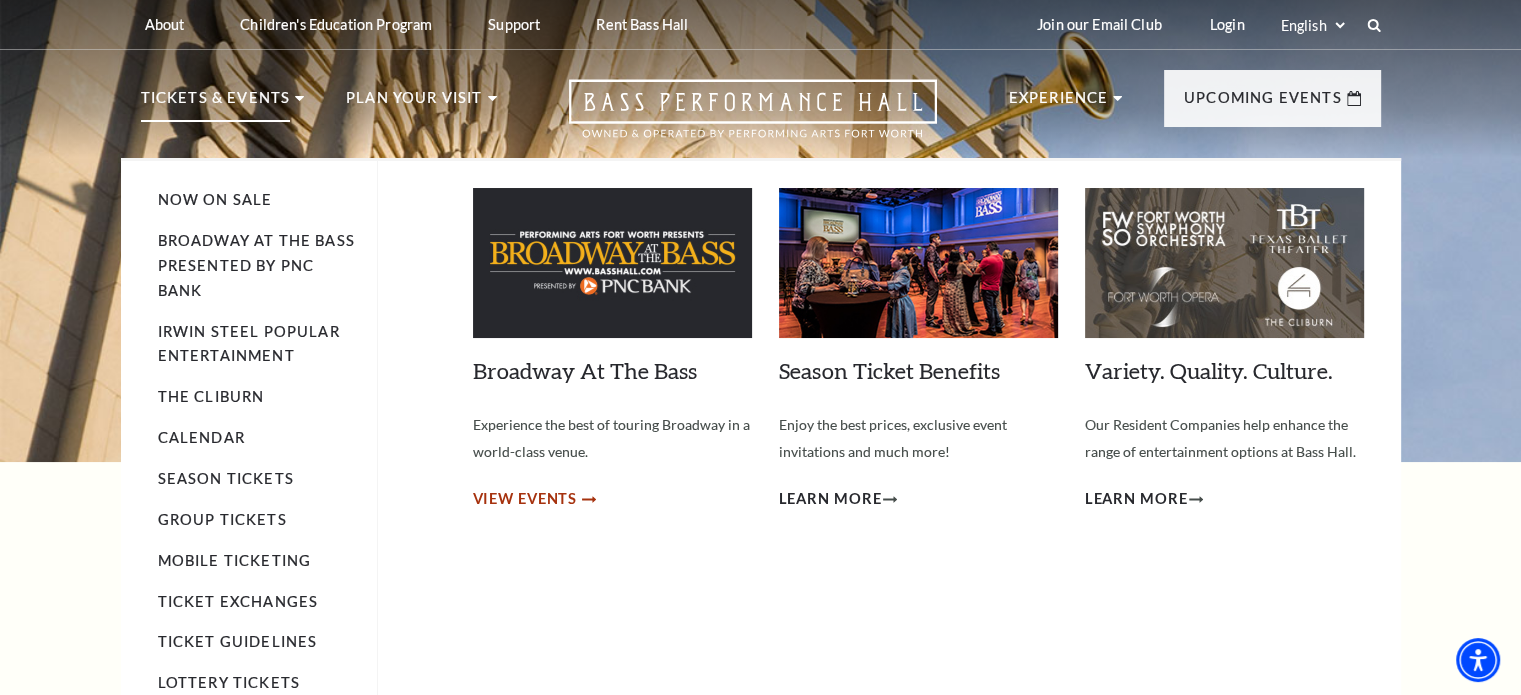 click on "View Events" at bounding box center [525, 499] 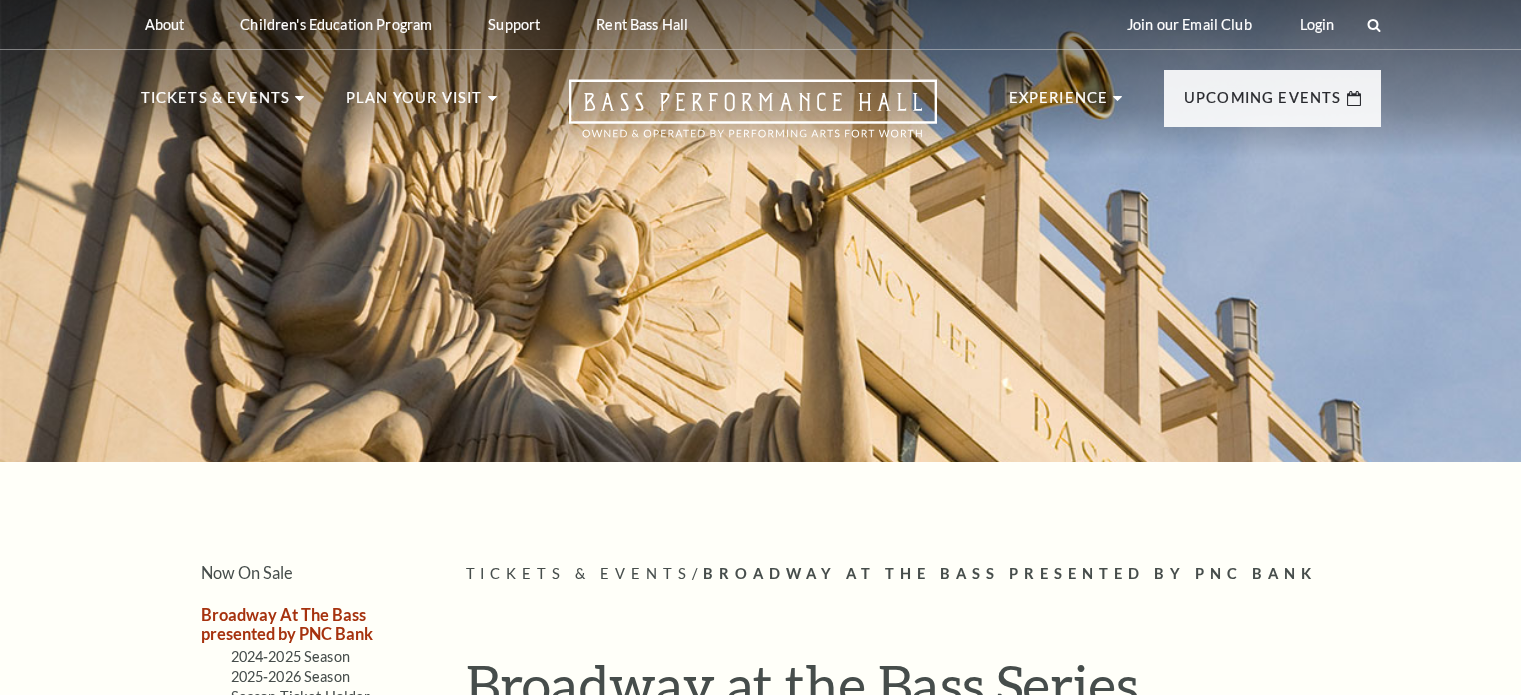 scroll, scrollTop: 0, scrollLeft: 0, axis: both 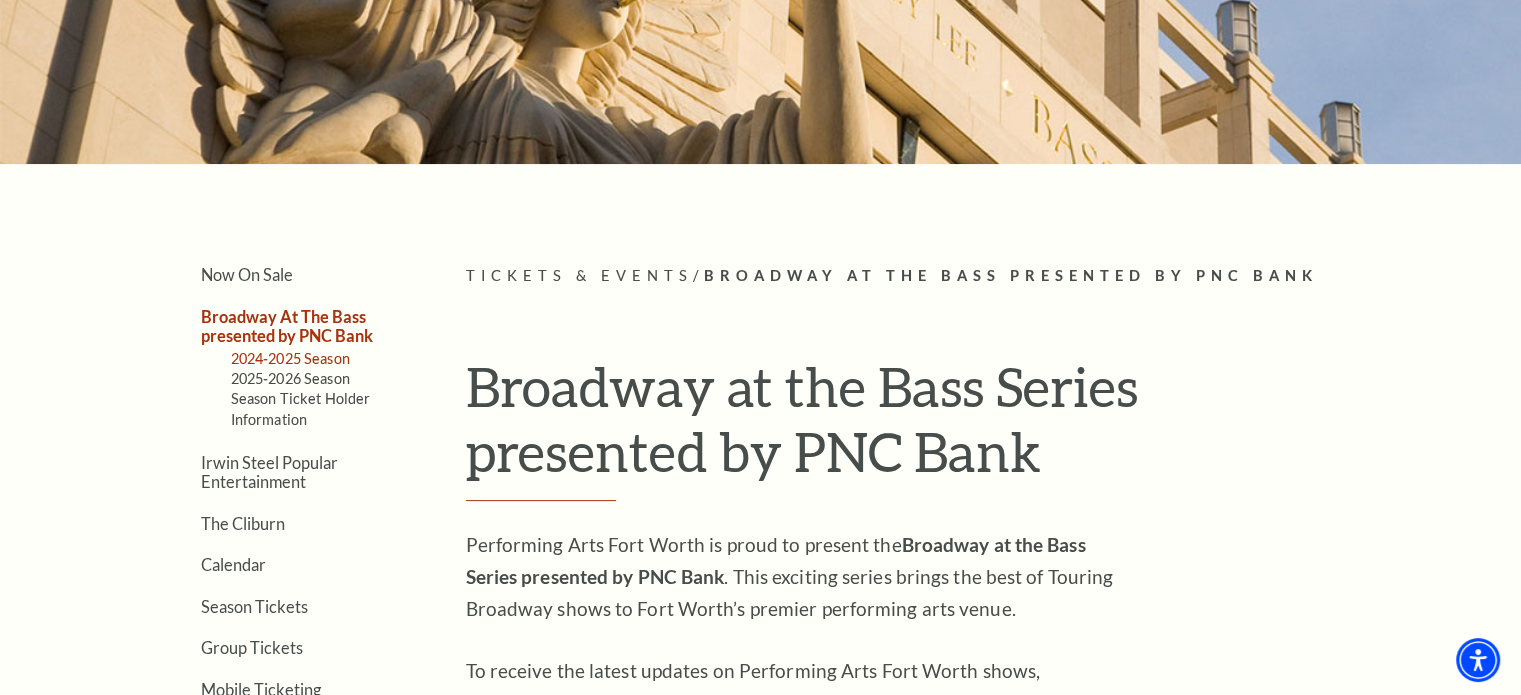 click on "2024-2025 Season" at bounding box center [290, 358] 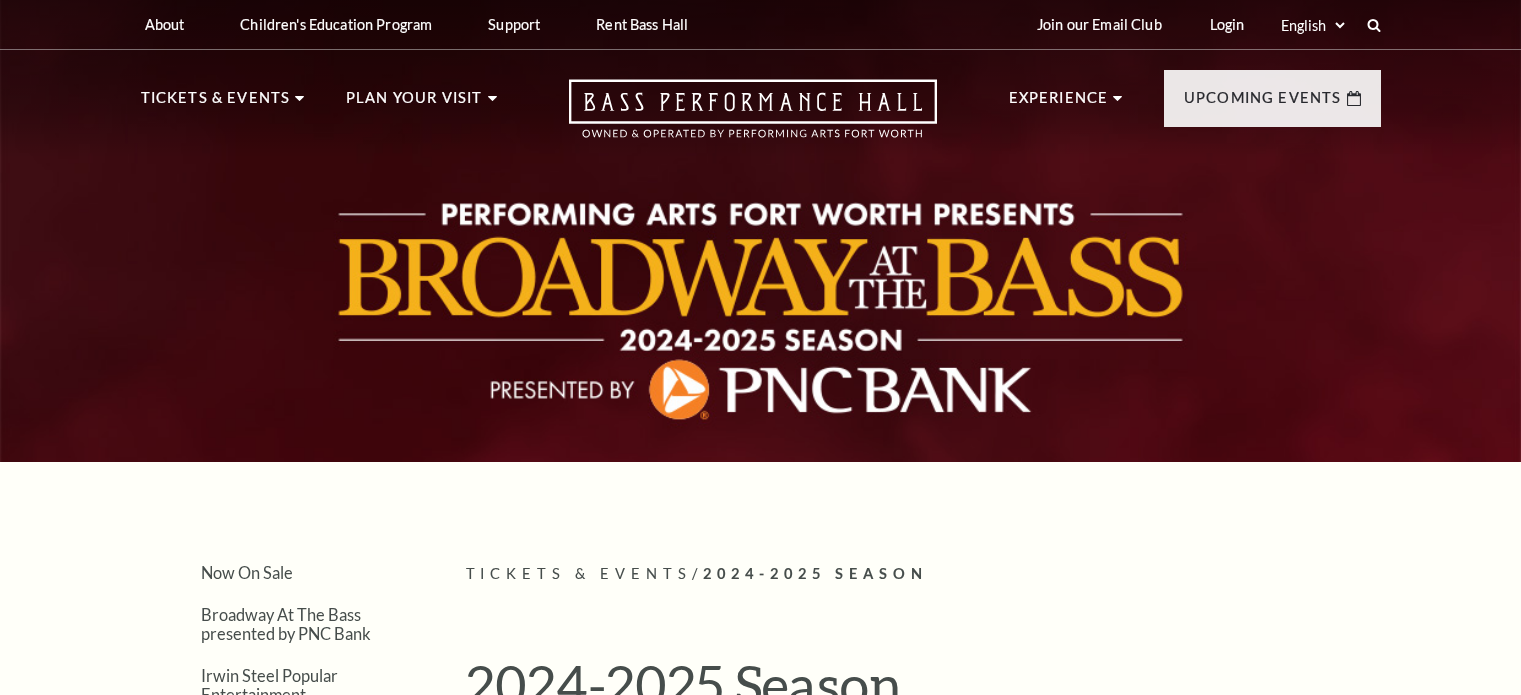 scroll, scrollTop: 0, scrollLeft: 0, axis: both 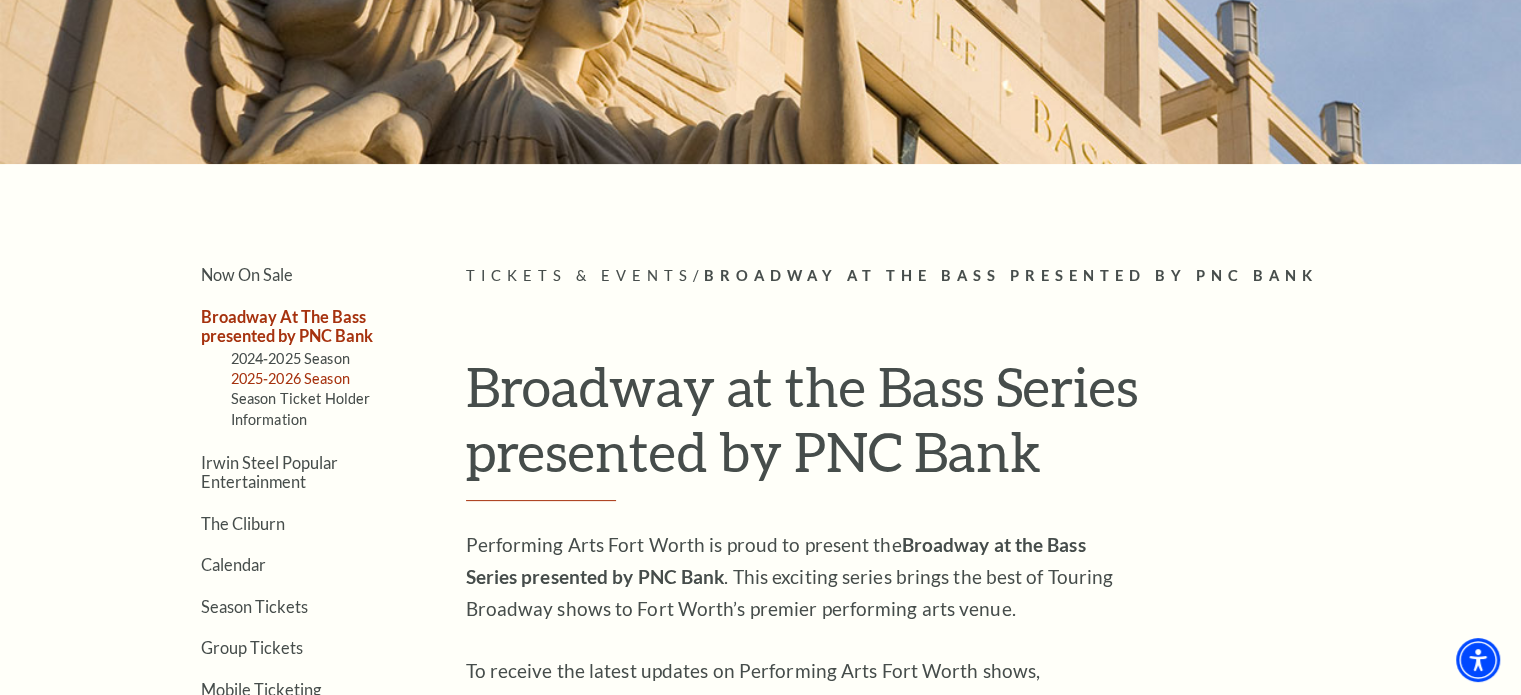 click on "2025-2026 Season" at bounding box center [290, 378] 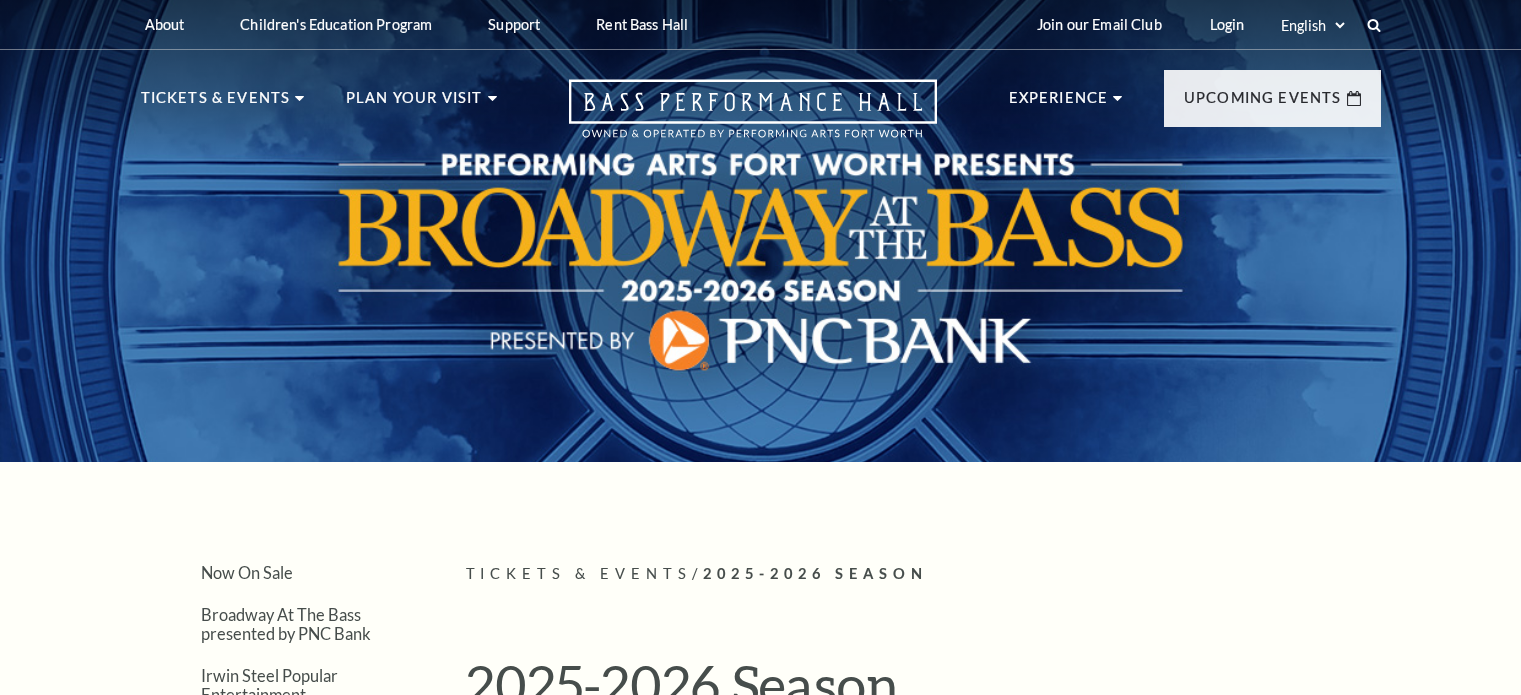 scroll, scrollTop: 0, scrollLeft: 0, axis: both 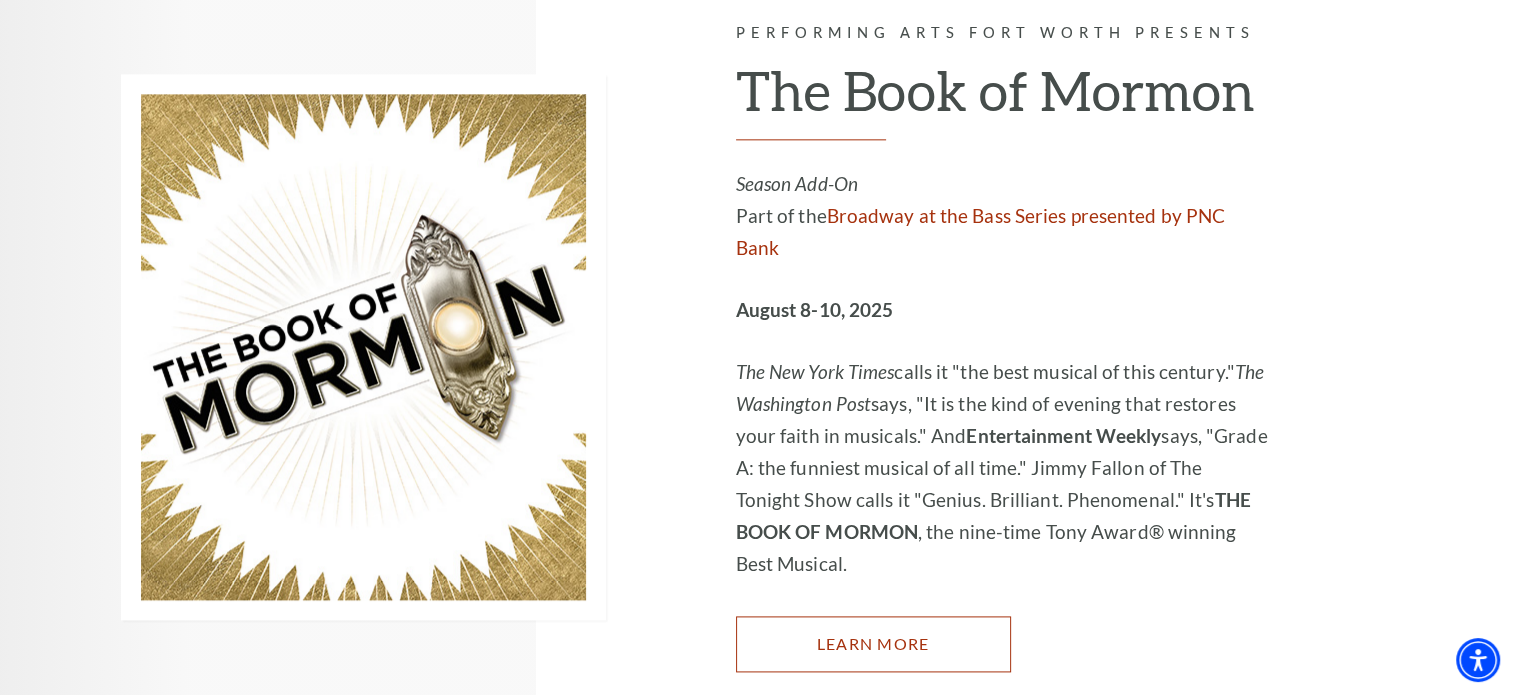 click on "Learn More" at bounding box center (873, 644) 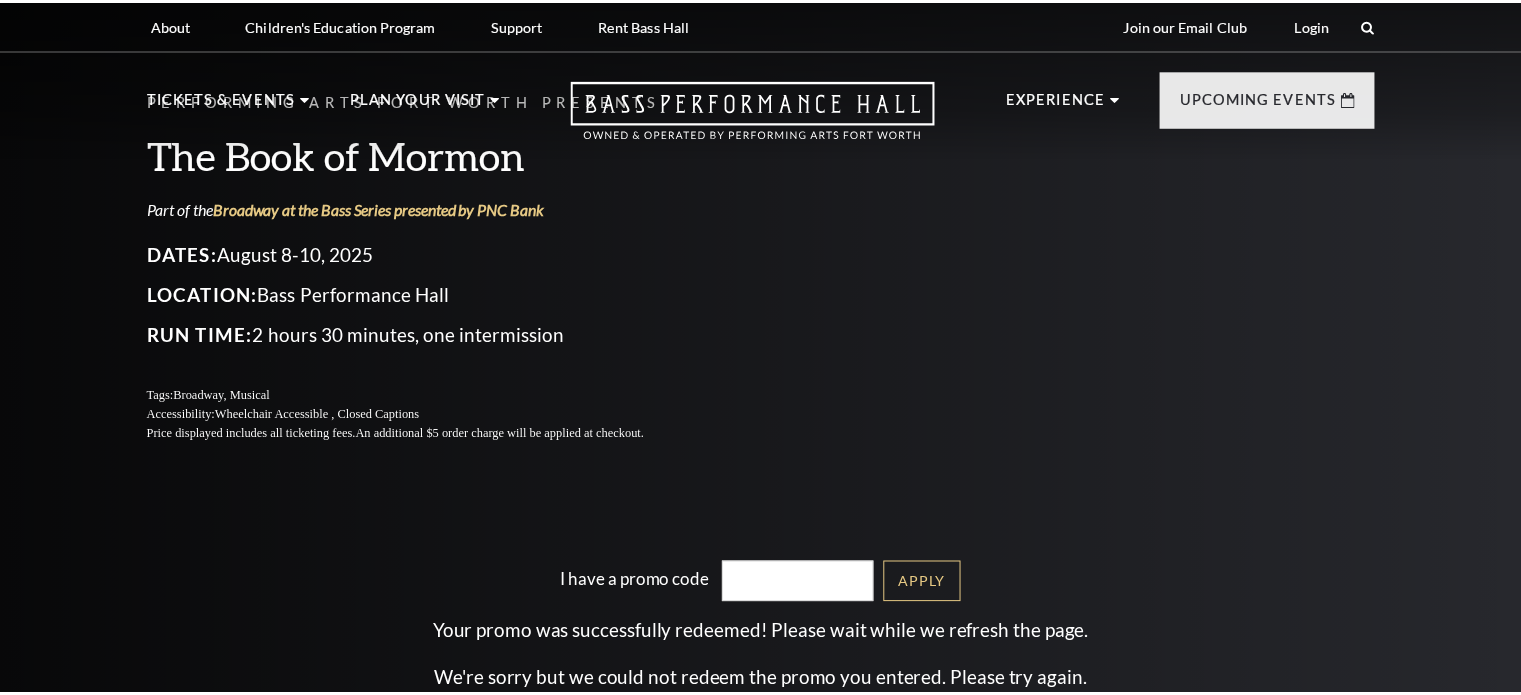 scroll, scrollTop: 0, scrollLeft: 0, axis: both 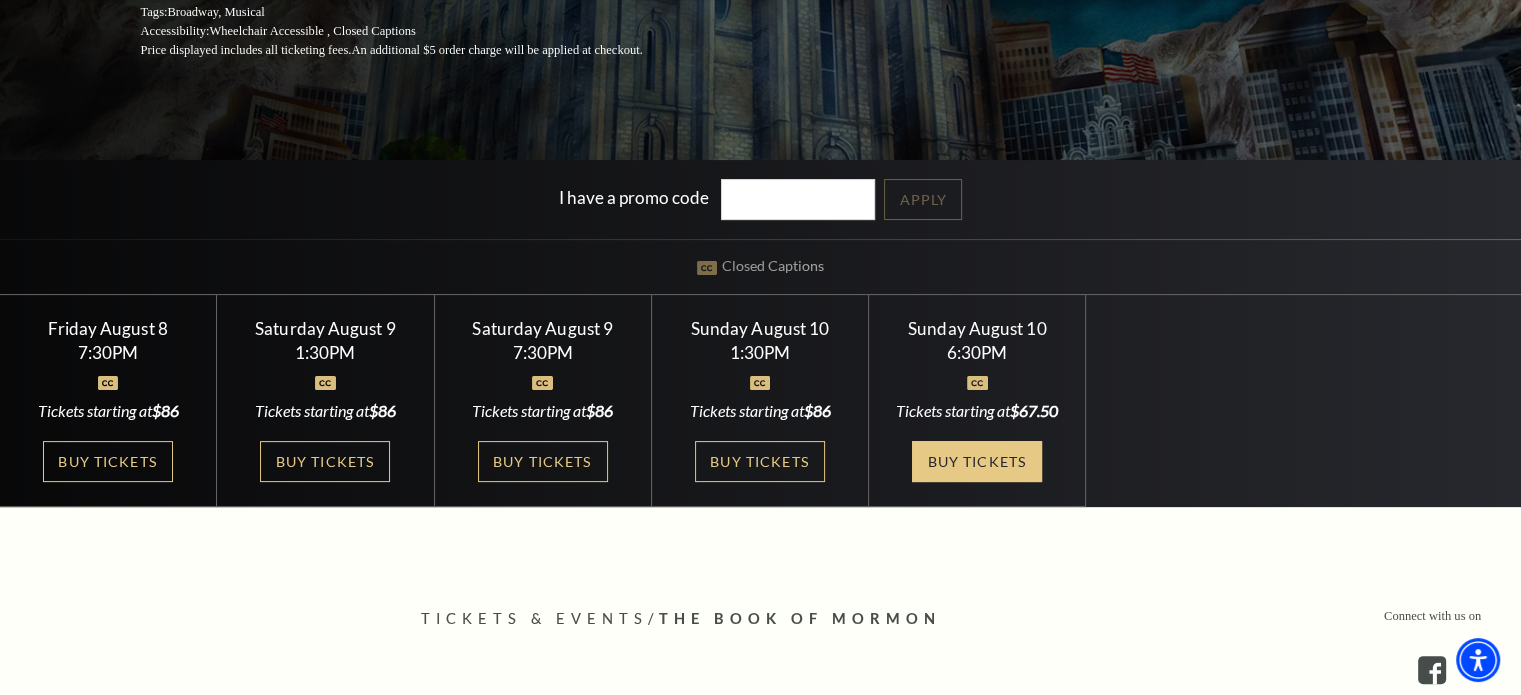 click on "Buy Tickets" at bounding box center [977, 461] 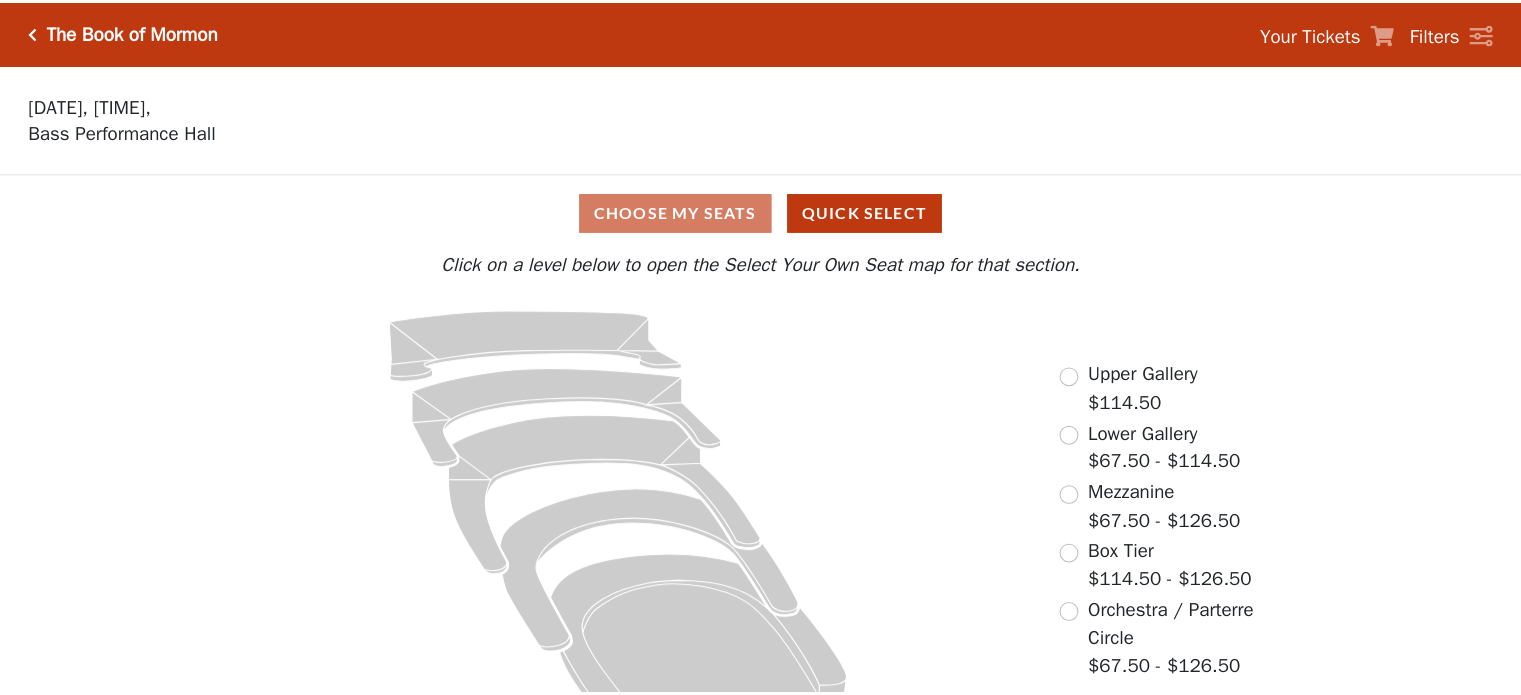 scroll, scrollTop: 0, scrollLeft: 0, axis: both 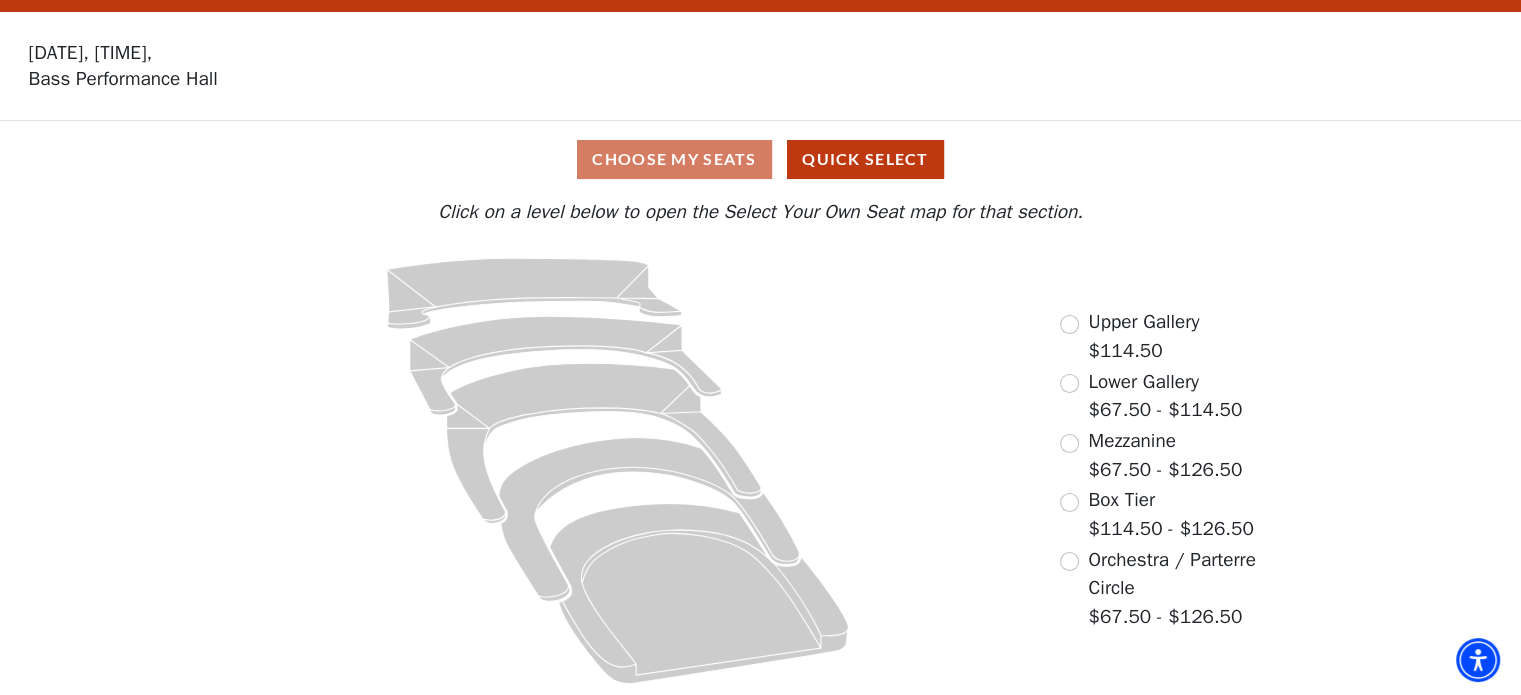 click on "Choose My Seats
Quick Select" at bounding box center [760, 159] 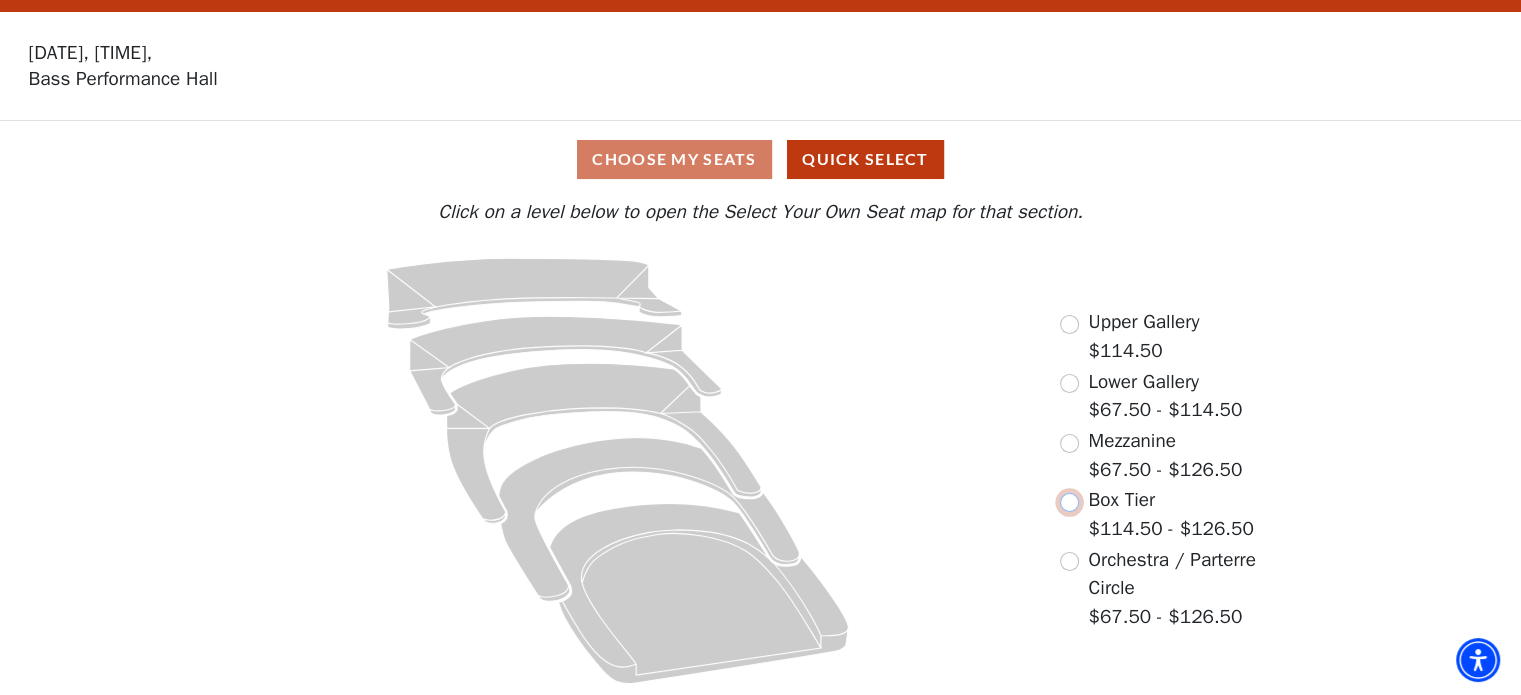 click at bounding box center (1069, 502) 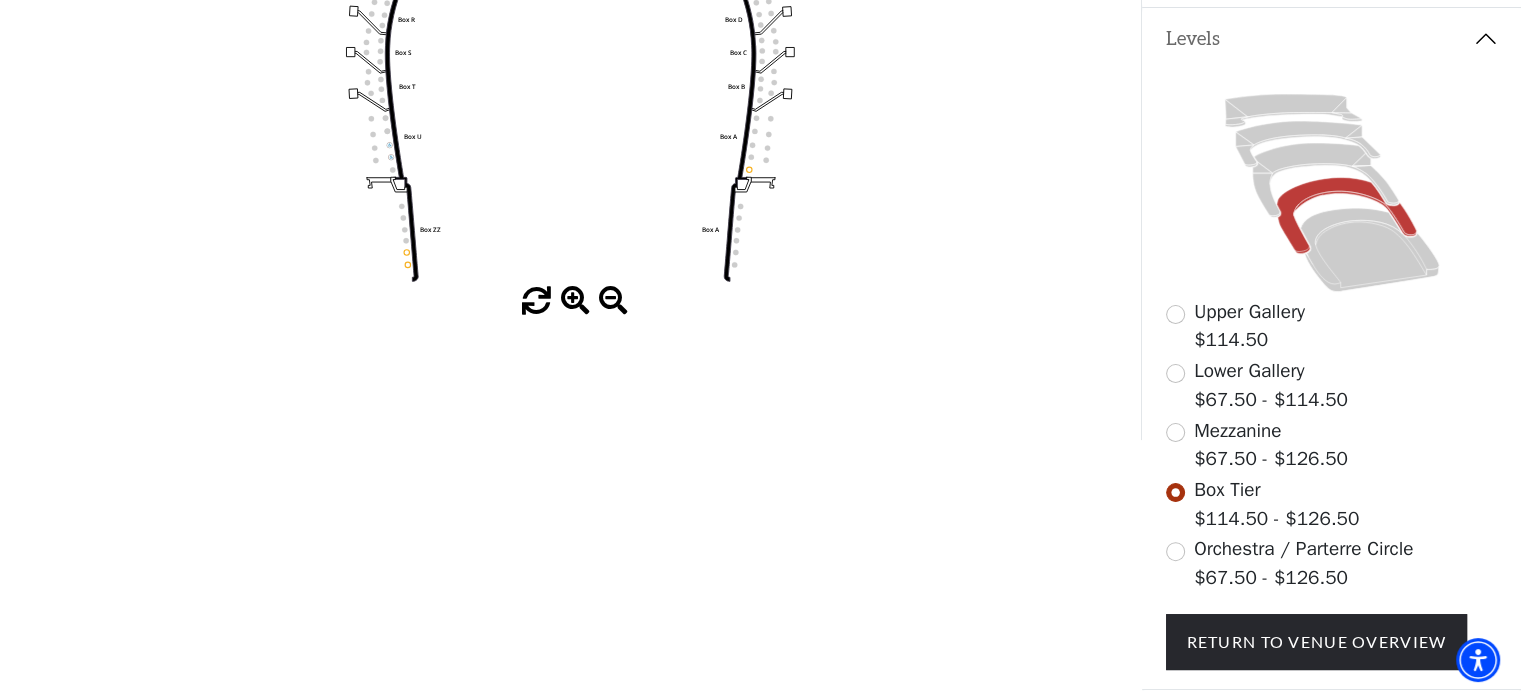 scroll, scrollTop: 431, scrollLeft: 0, axis: vertical 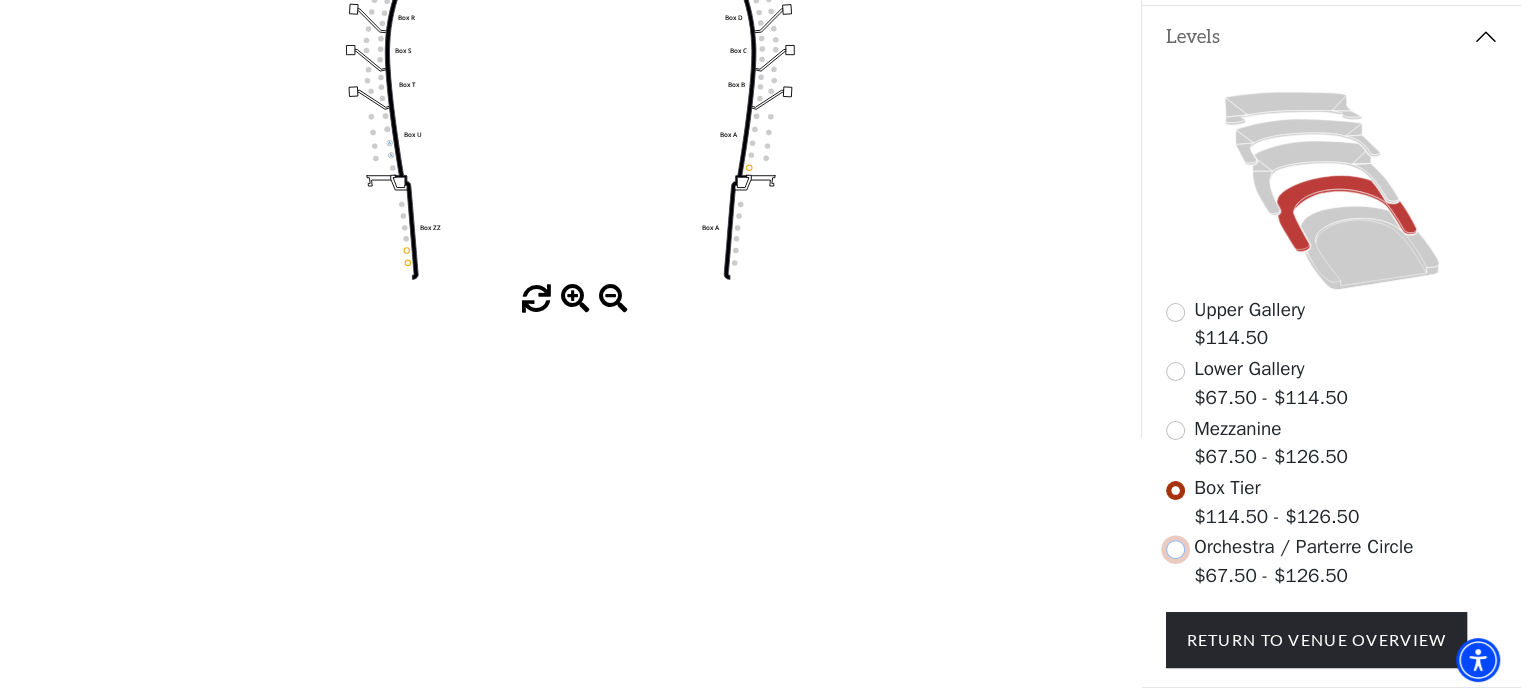 click at bounding box center (1175, 549) 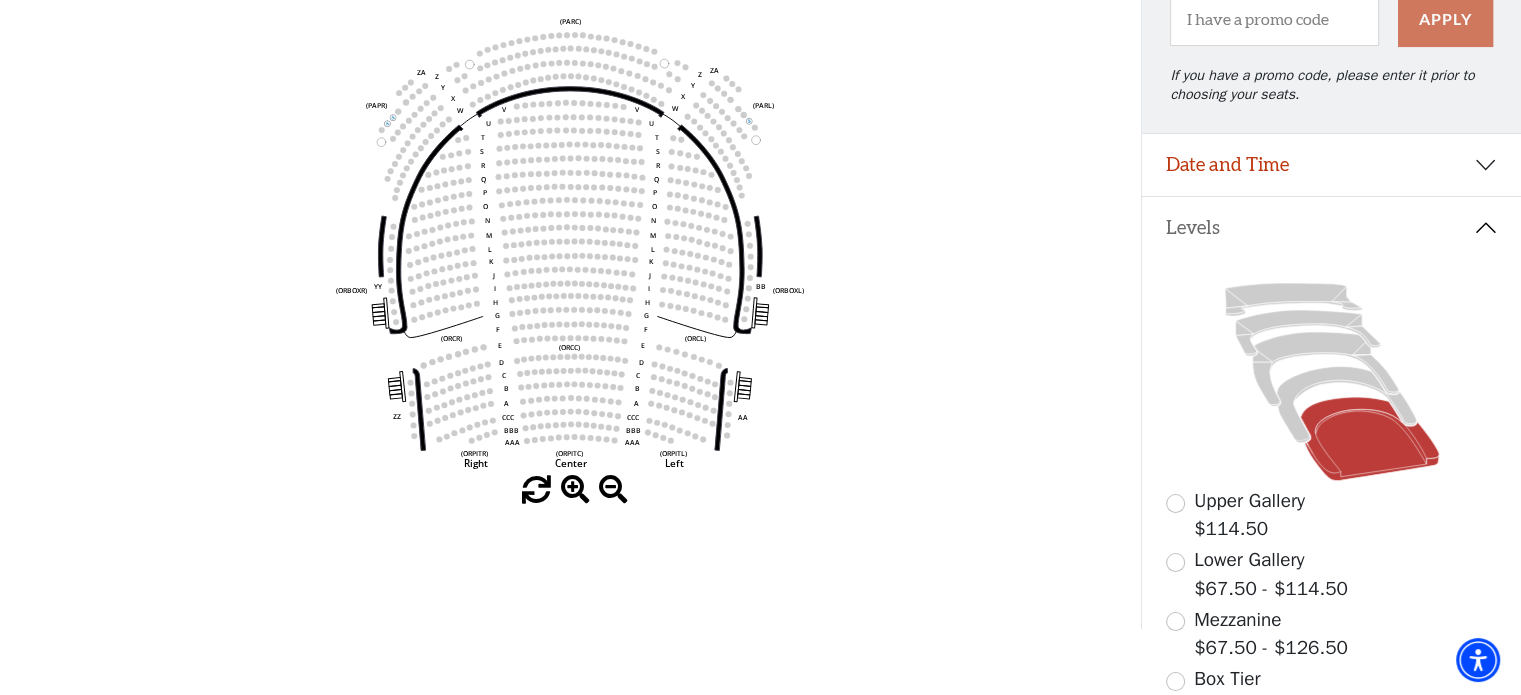 scroll, scrollTop: 239, scrollLeft: 0, axis: vertical 